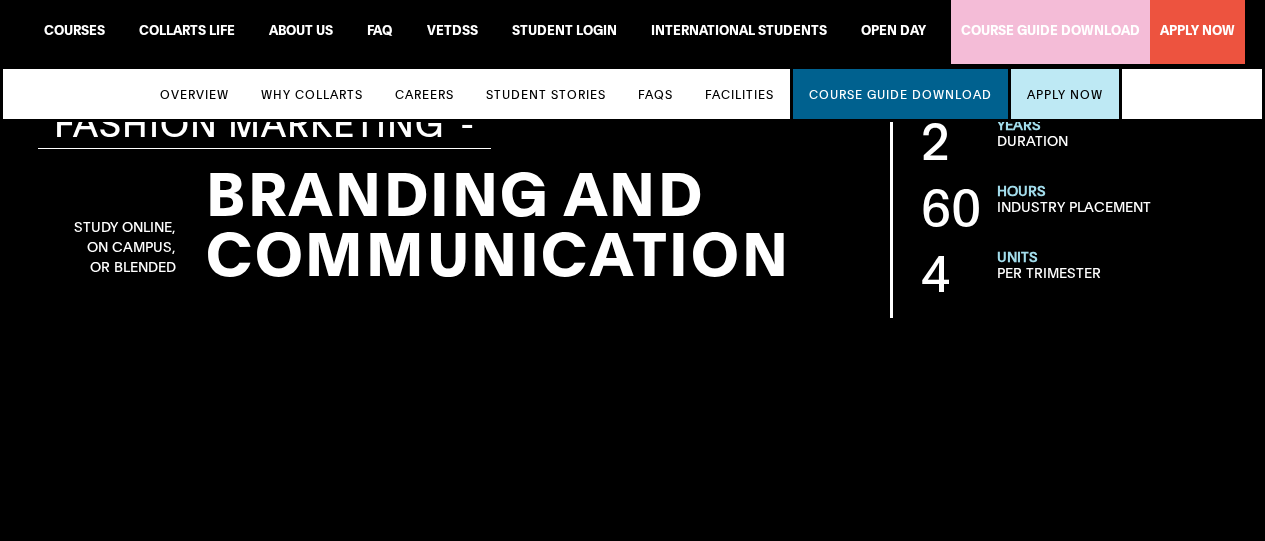 scroll, scrollTop: 5110, scrollLeft: 0, axis: vertical 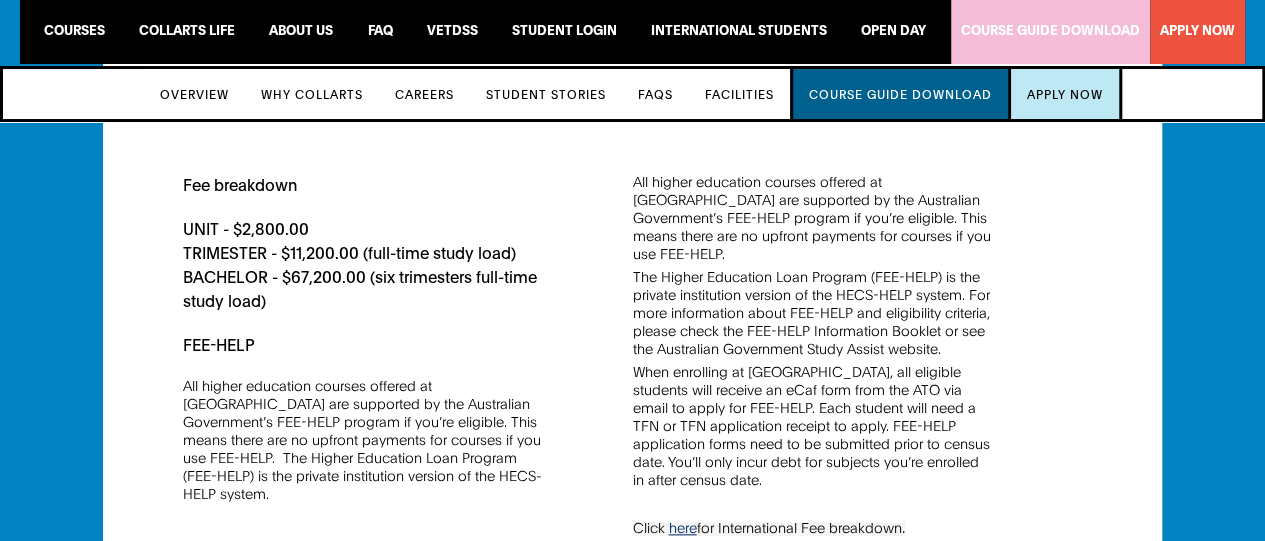 click on "UNIT - $2,800.00  TRIMESTER - $11,200.00 (full-time study load)  BACHELOR - $67,200.00 (six trimesters full-time study load)" 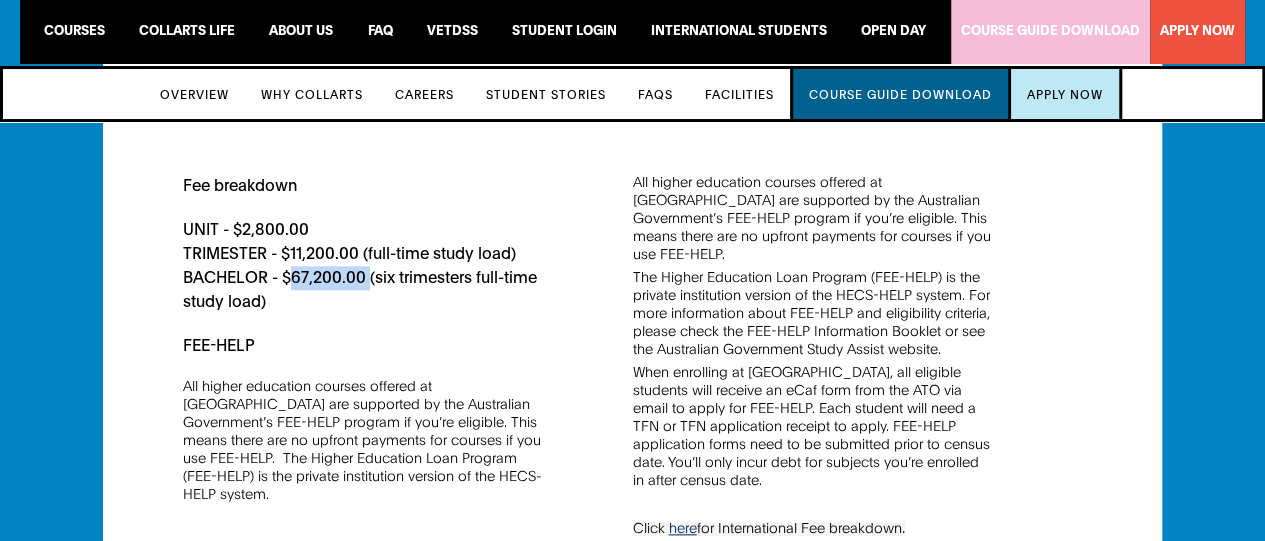 click on "UNIT - $2,800.00  TRIMESTER - $11,200.00 (full-time study load)  BACHELOR - $67,200.00 (six trimesters full-time study load)" 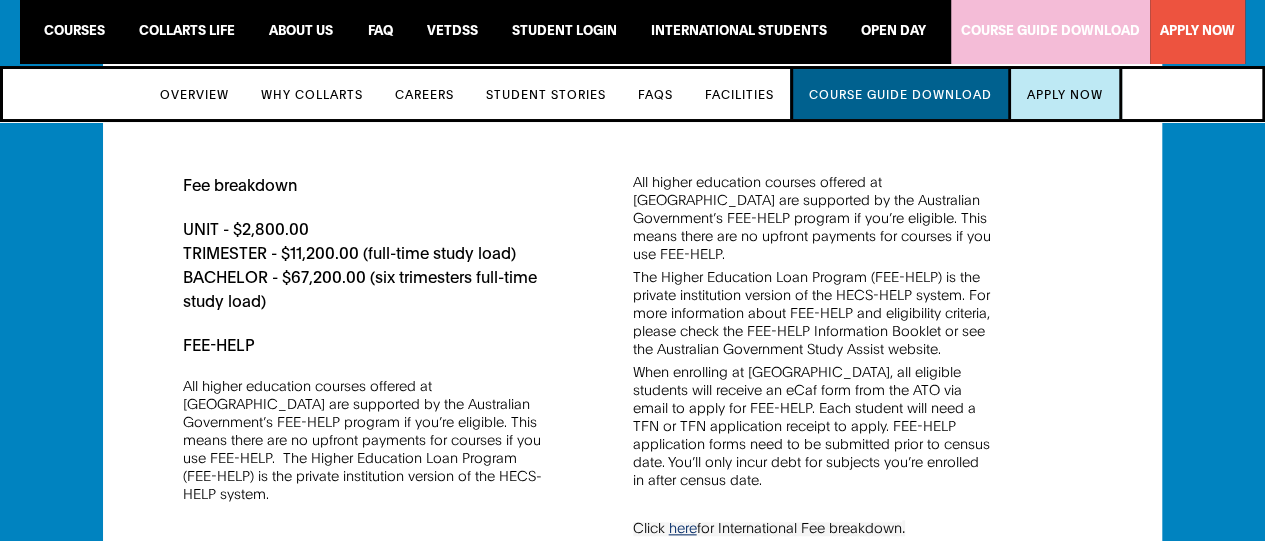 click on "COURSE DETAILS. COURSE DETAILS. COURSE STRUCTURE FIRST YEAR FASHION FUNDAMENTALS FASHION MARKETING FASHION RETAIL ENTREPRENEURSHIP INDUSTRY AWARENESS Trimester 1 Global Fashion Narratives Introduction to Marketing and Branding Sustainable Fashion Business Critical Thinking Trimester 2 Fashion Product Lifecycle Visual Merchandising and Product Narratives Fashion Retail Environments Critical Survey Trimester 3 Digital Branding Communication Consumer Insights and Fashion Consumption Social Media and Fashion Influences Fashion Styling and Image Making FIRST YEAR Trimester 1 FASHION FUNDAMENTALS Global Fashion Narratives FASHION MARKETING Introduction to Marketing and Branding FASHION RETAIL ENTREPRENEURSHIP Sustainable Fashion Business INDUSTRY AWARENESS Critical Thinking Trimester 2 FASHION FUNDAMENTALS Fashion Product Lifecycle FASHION MARKETING Visual Merchandising and Product Narratives FASHION RETAIL ENTREPRENEURSHIP Fashion Retail Environments INDUSTRY AWARENESS Critical Survey Trimester 3 FASHION MARKETING" 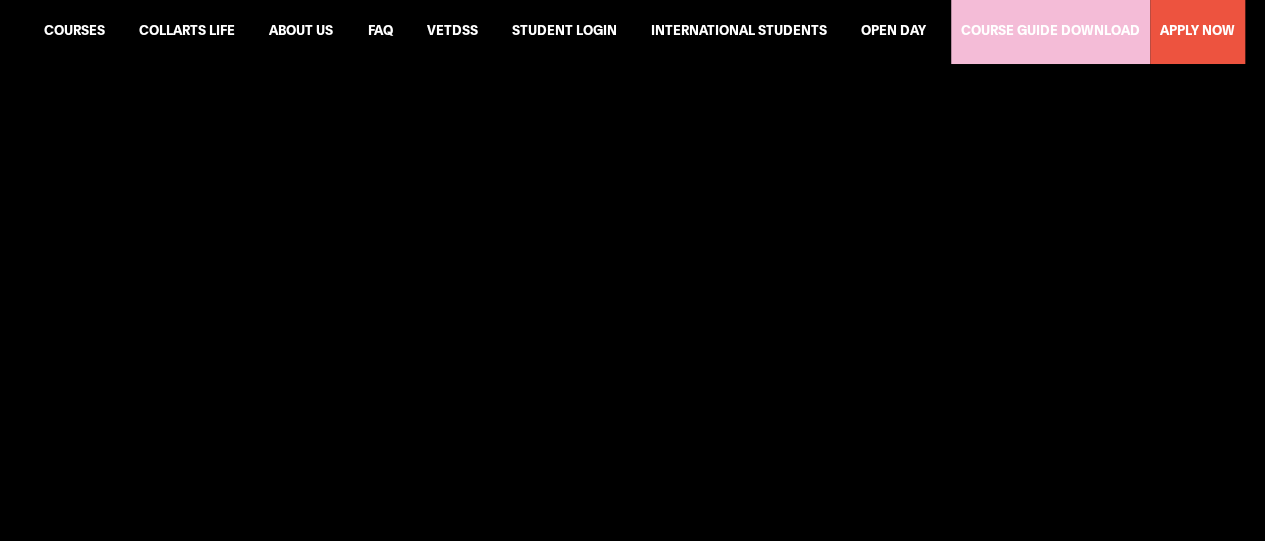 scroll, scrollTop: 474, scrollLeft: 0, axis: vertical 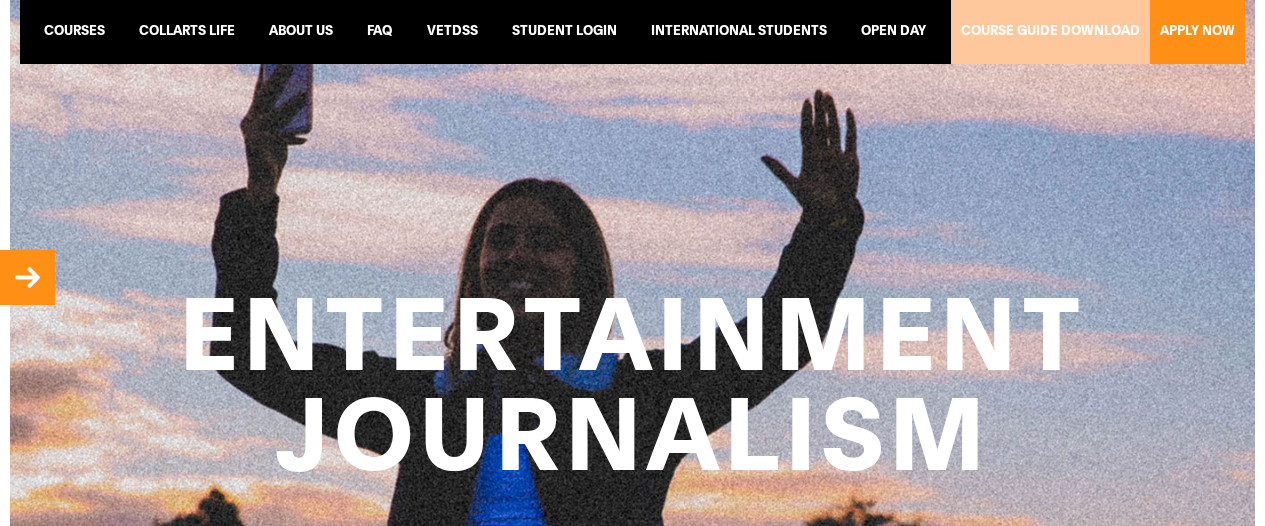 select on "Diploma" 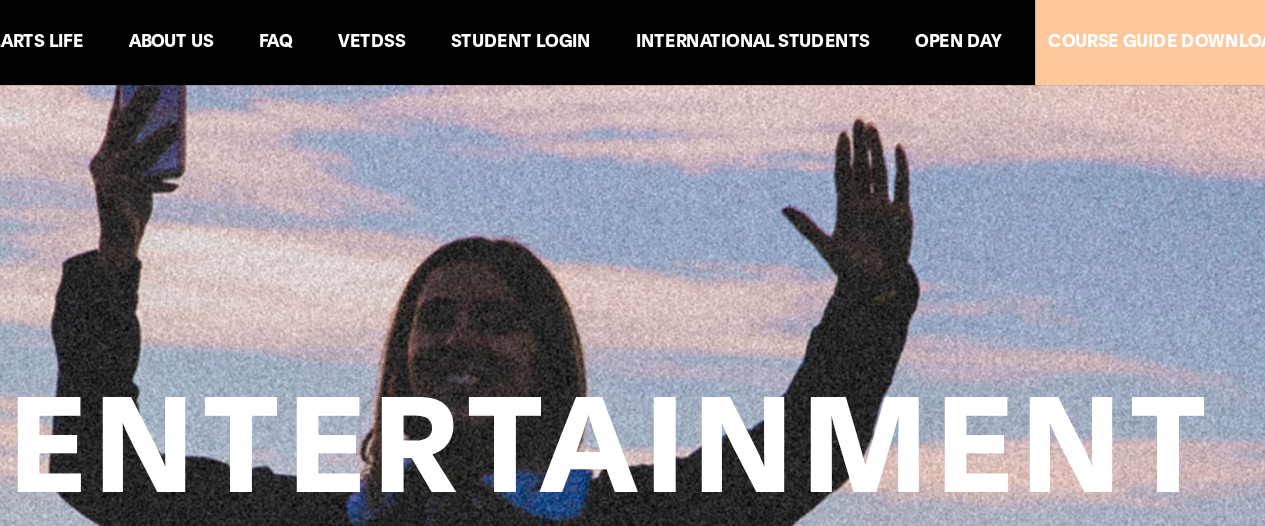 scroll, scrollTop: 0, scrollLeft: 0, axis: both 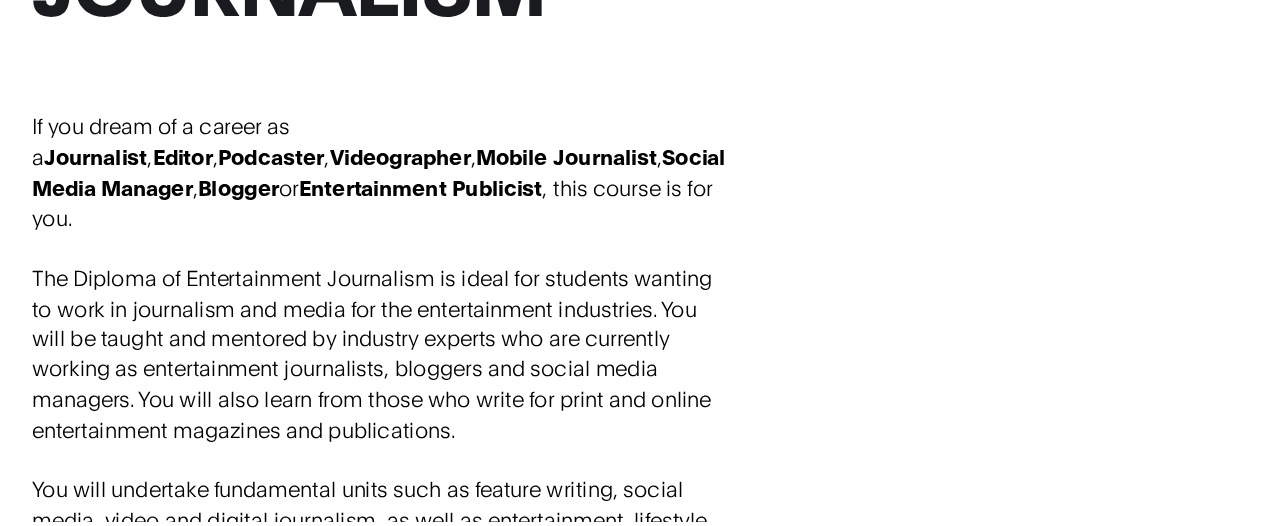 click on "Journalist" 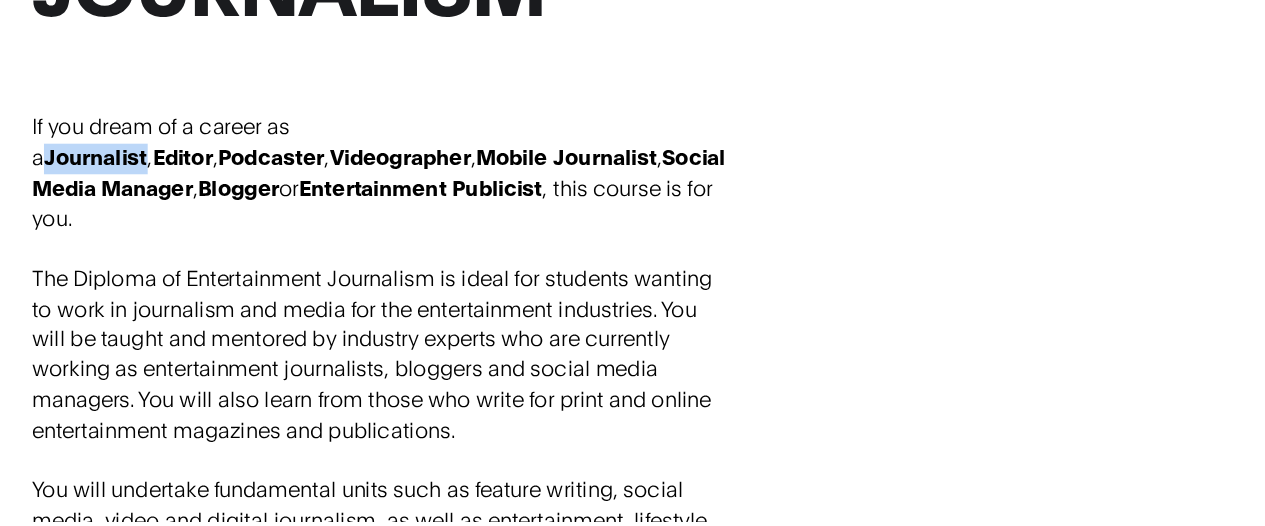 click on "Journalist" 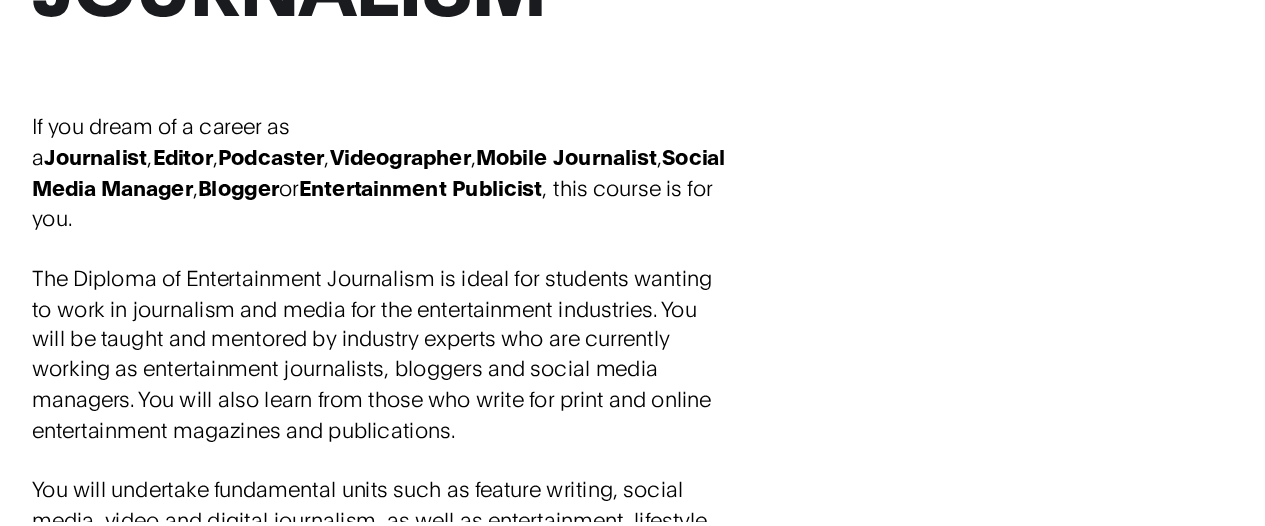 click on "Social Media Manager" 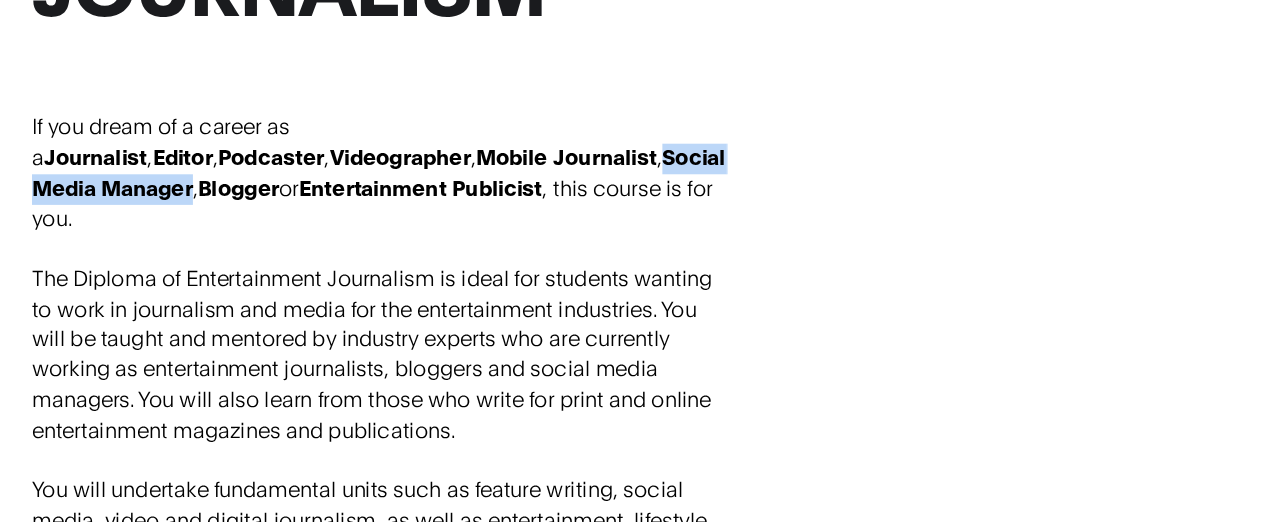 drag, startPoint x: 311, startPoint y: 301, endPoint x: 401, endPoint y: 298, distance: 90.04999 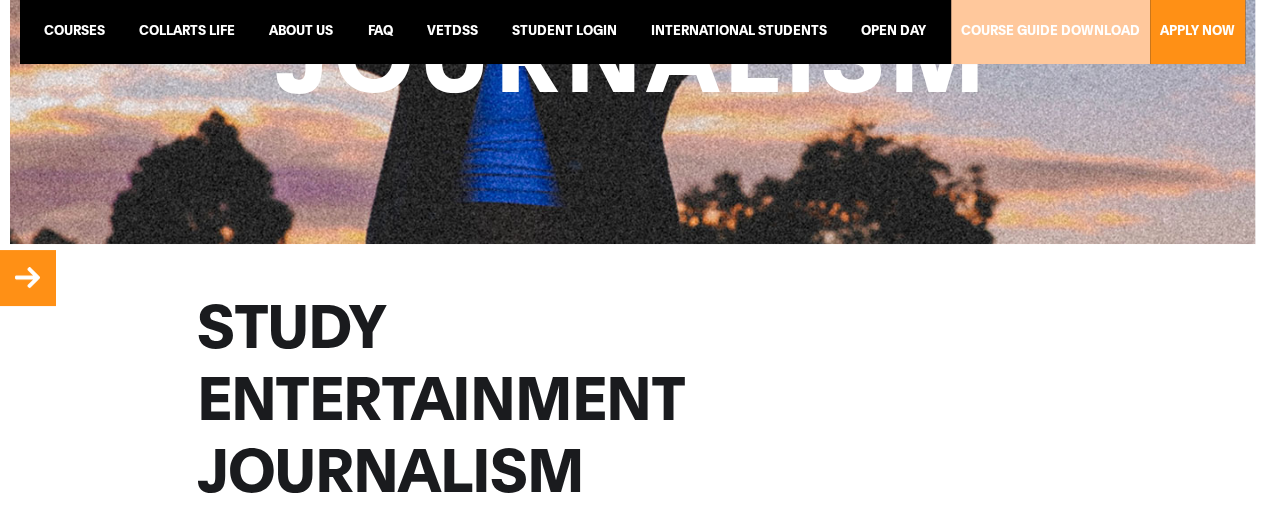 scroll, scrollTop: 0, scrollLeft: 0, axis: both 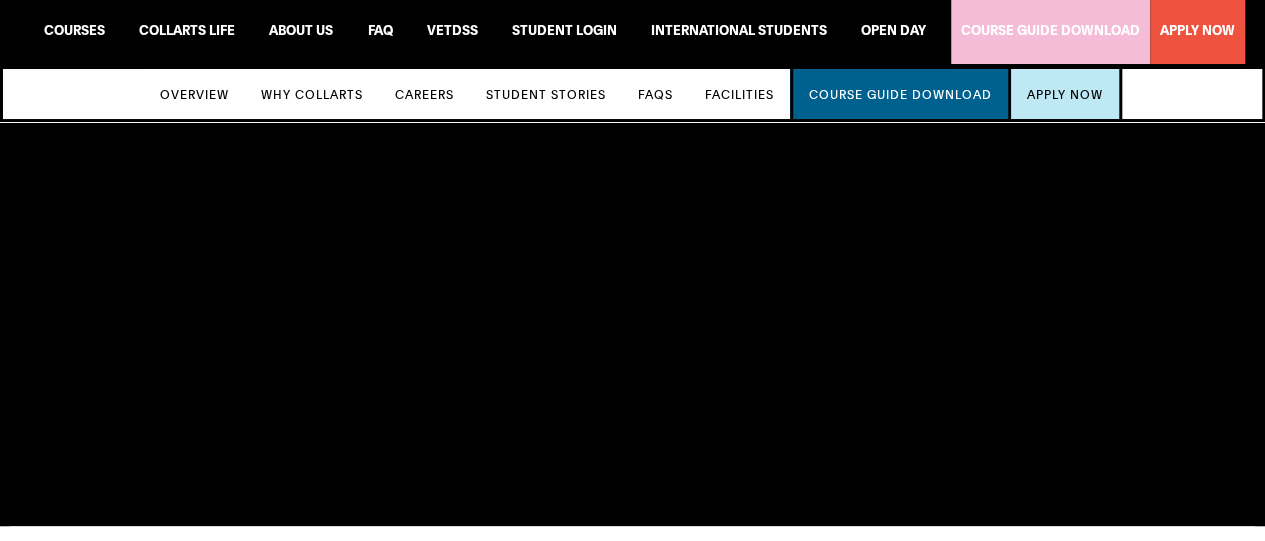 click on "Undergraduate Courses" at bounding box center [142, 102] 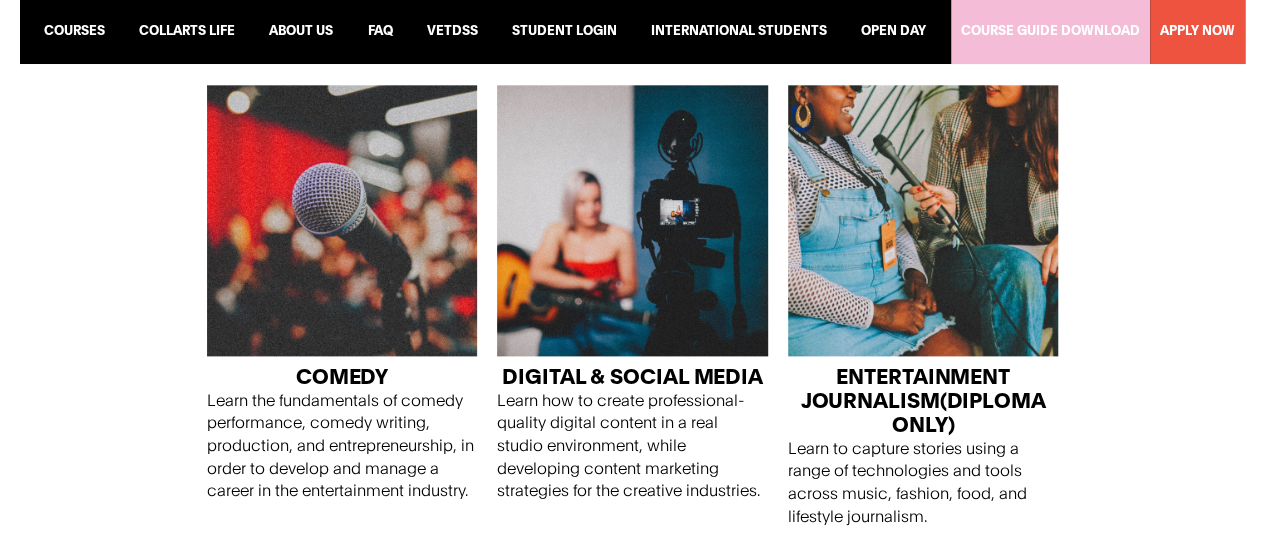 scroll, scrollTop: 1109, scrollLeft: 0, axis: vertical 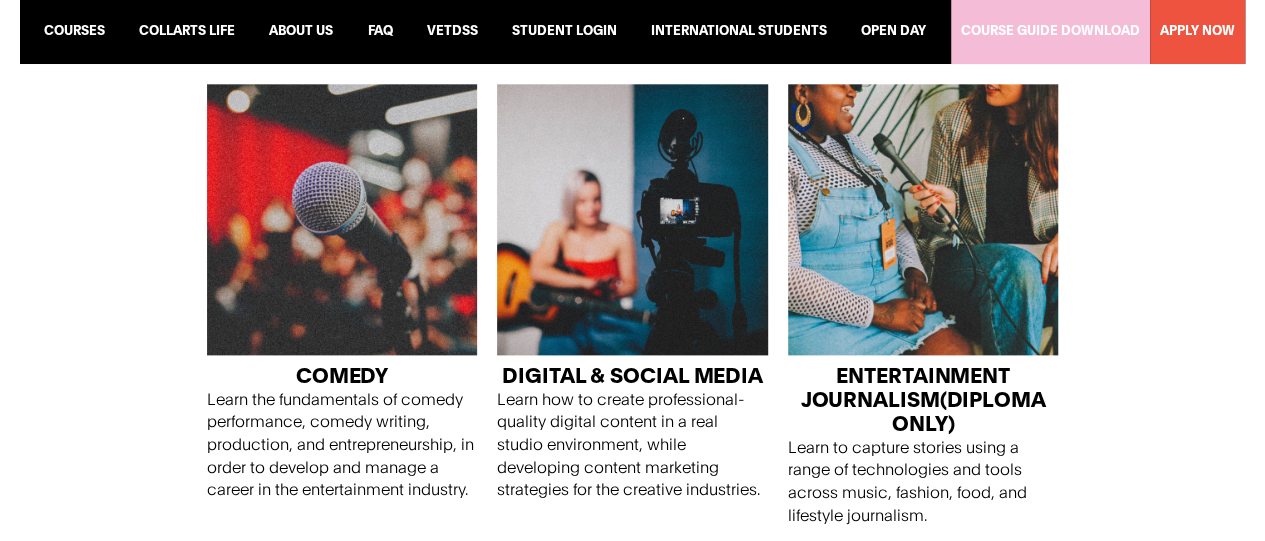 click 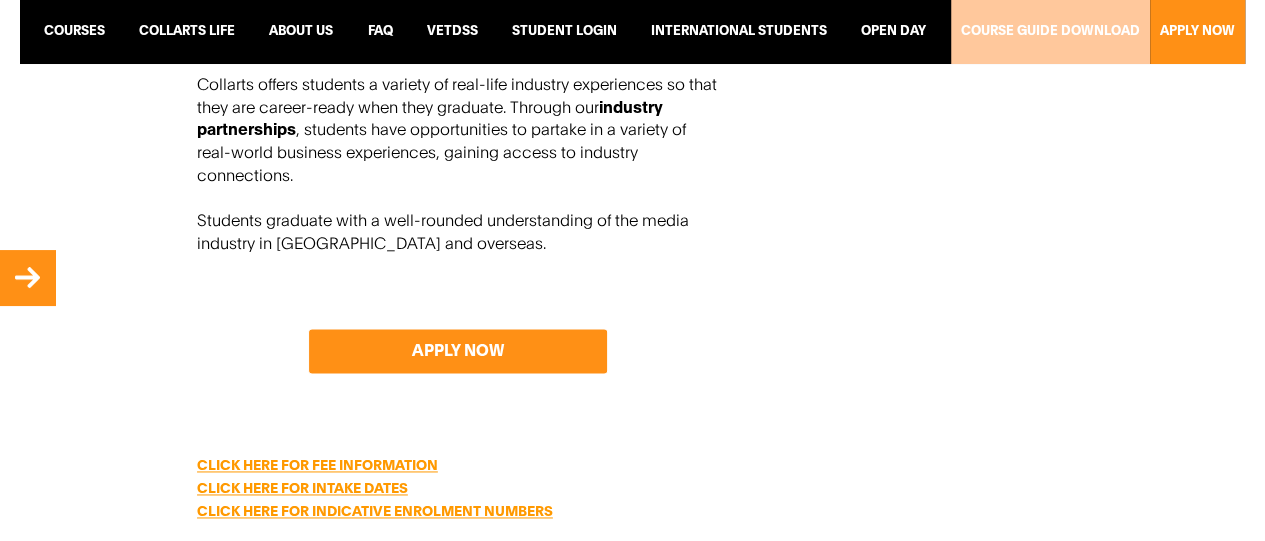 scroll, scrollTop: 1228, scrollLeft: 0, axis: vertical 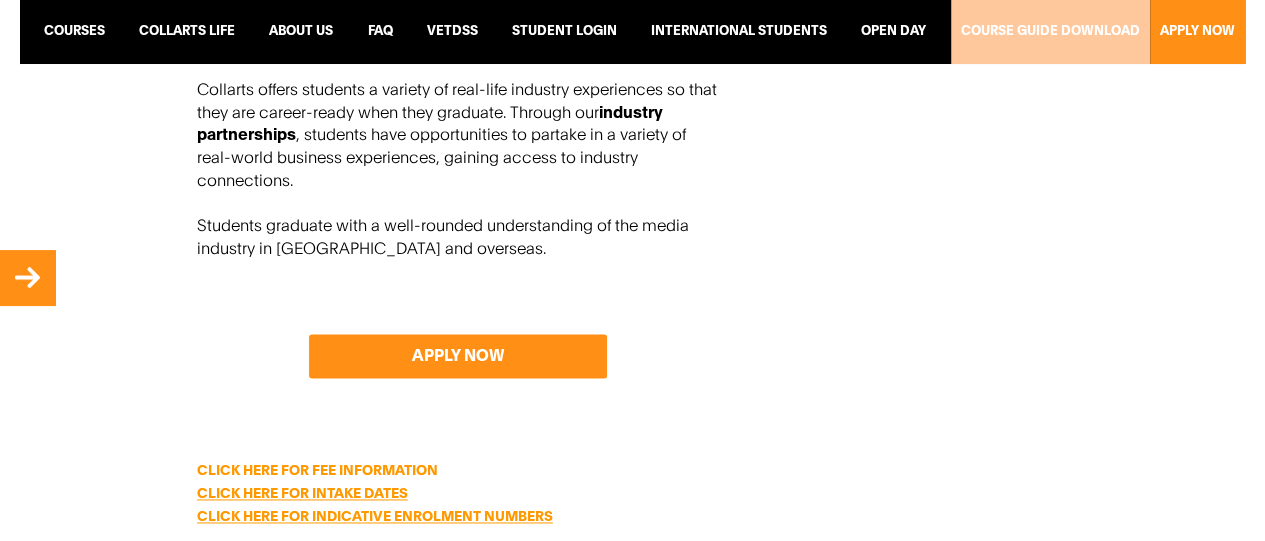 click on "CLICK HERE FOR FEE INFORMATION" 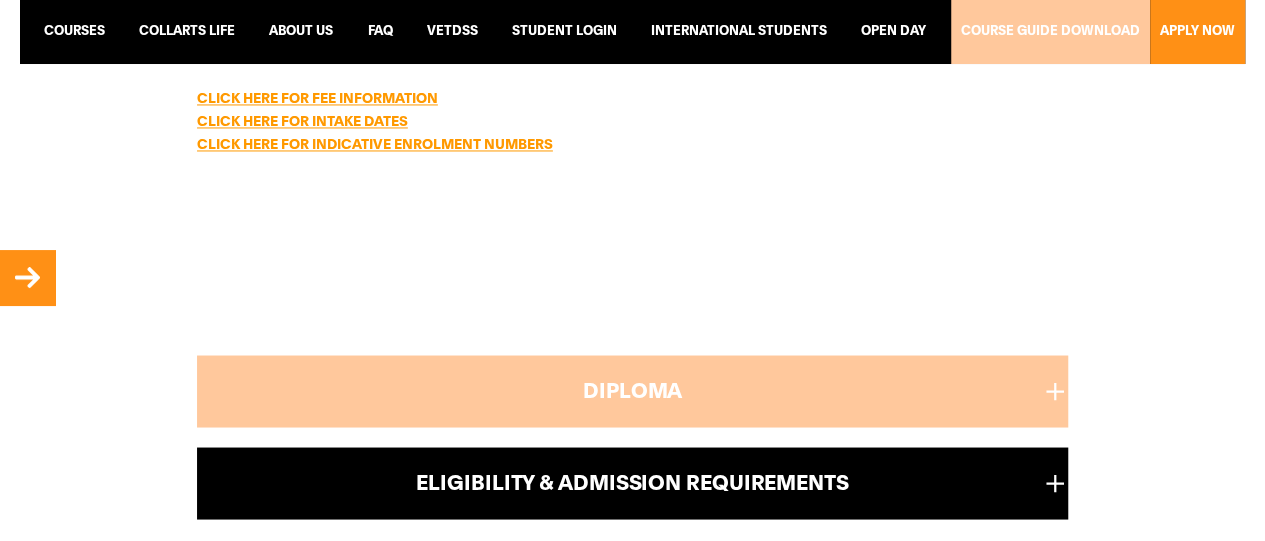 click 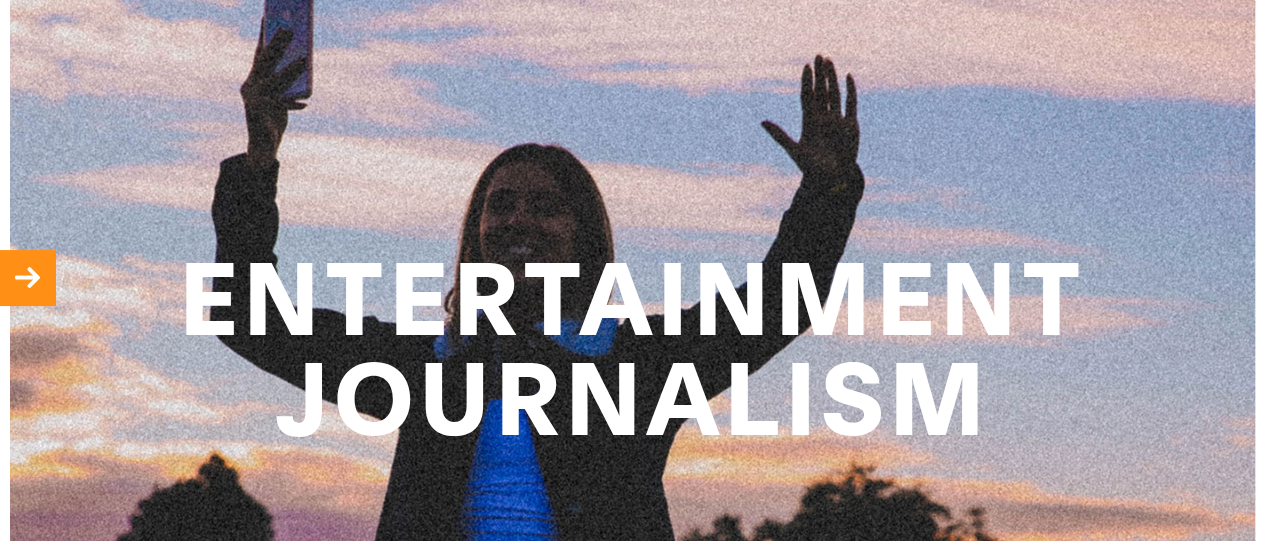 scroll, scrollTop: 0, scrollLeft: 0, axis: both 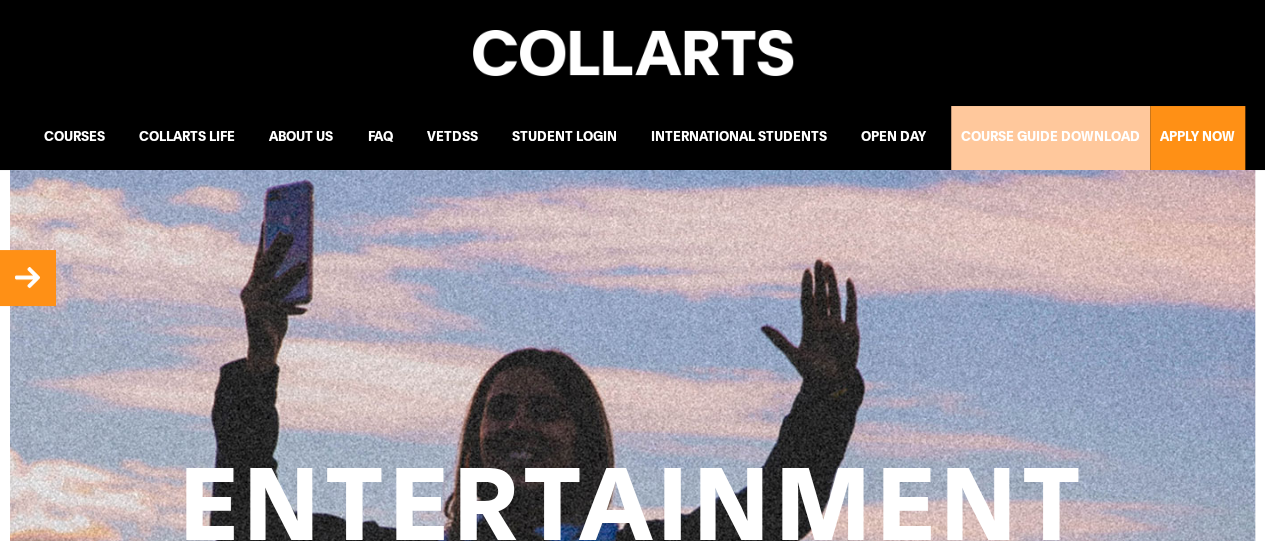 click on "ENTERTAINMENT JOURNALISM" 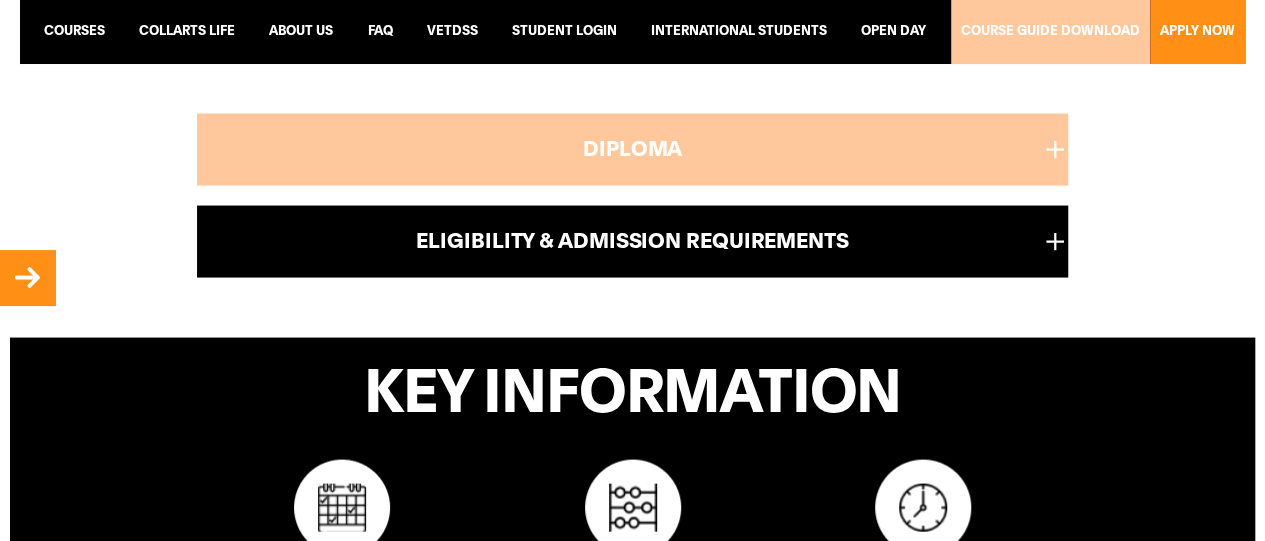 scroll, scrollTop: 2041, scrollLeft: 0, axis: vertical 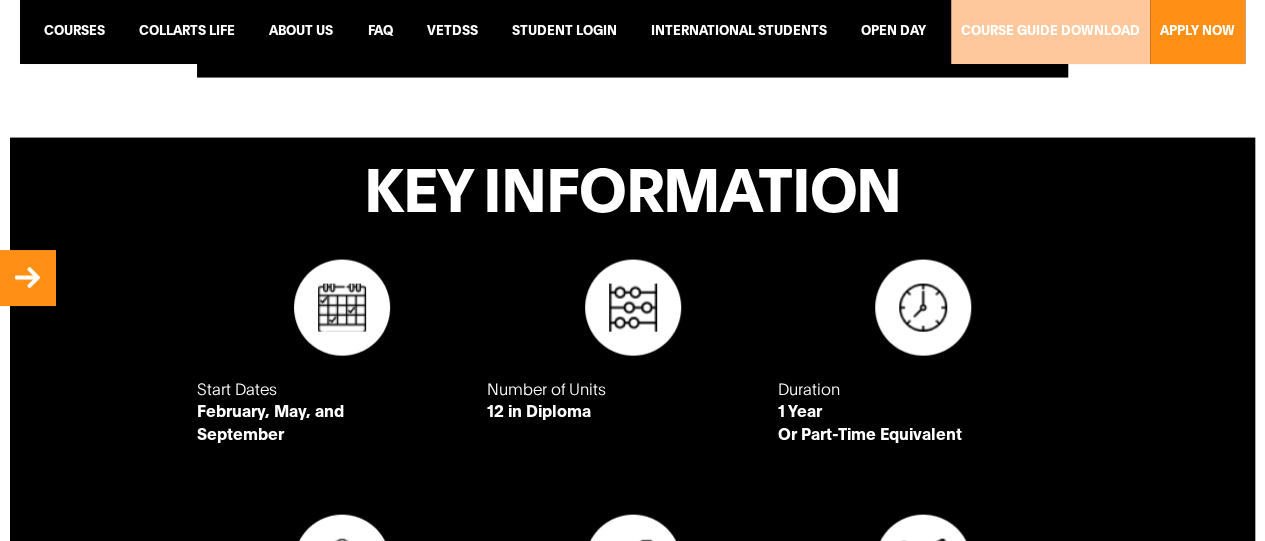 click on "Undergraduate Courses" at bounding box center [142, 102] 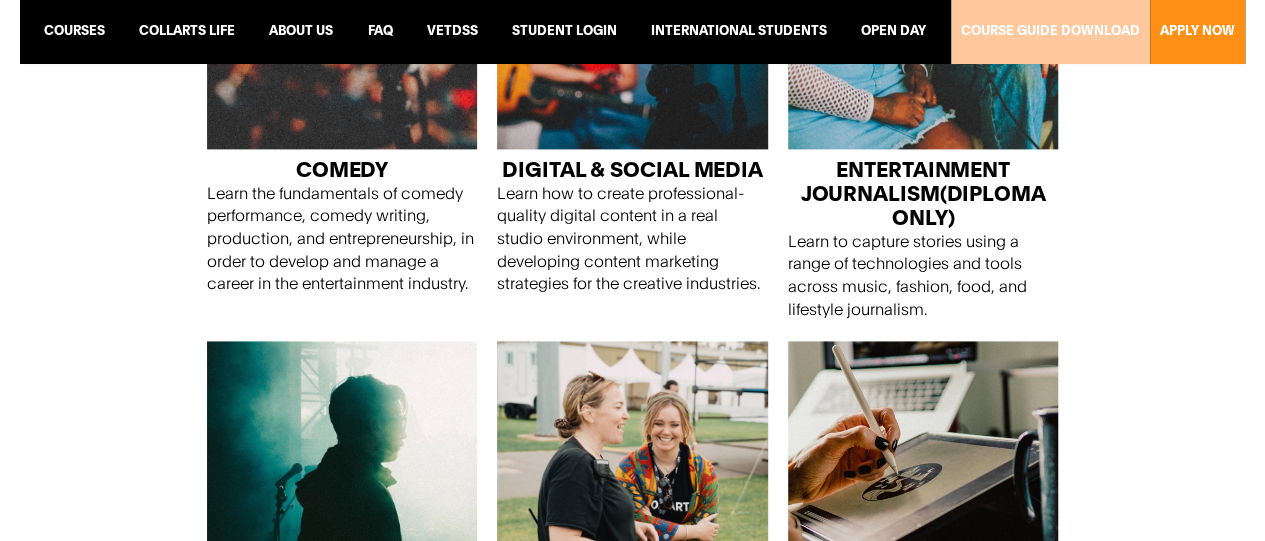 scroll, scrollTop: 1316, scrollLeft: 0, axis: vertical 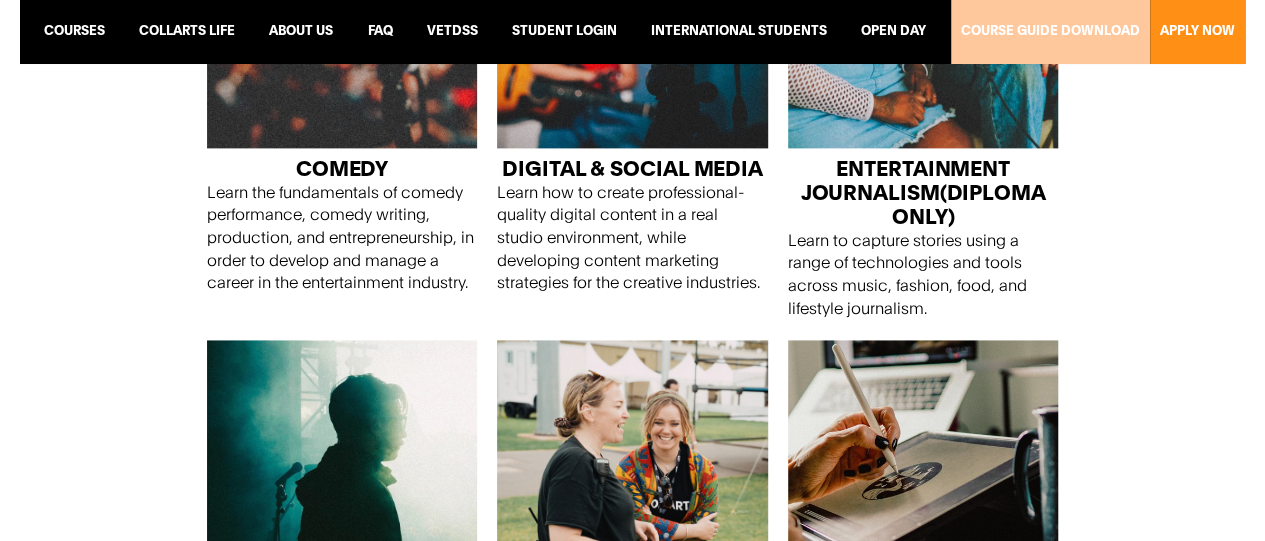 click 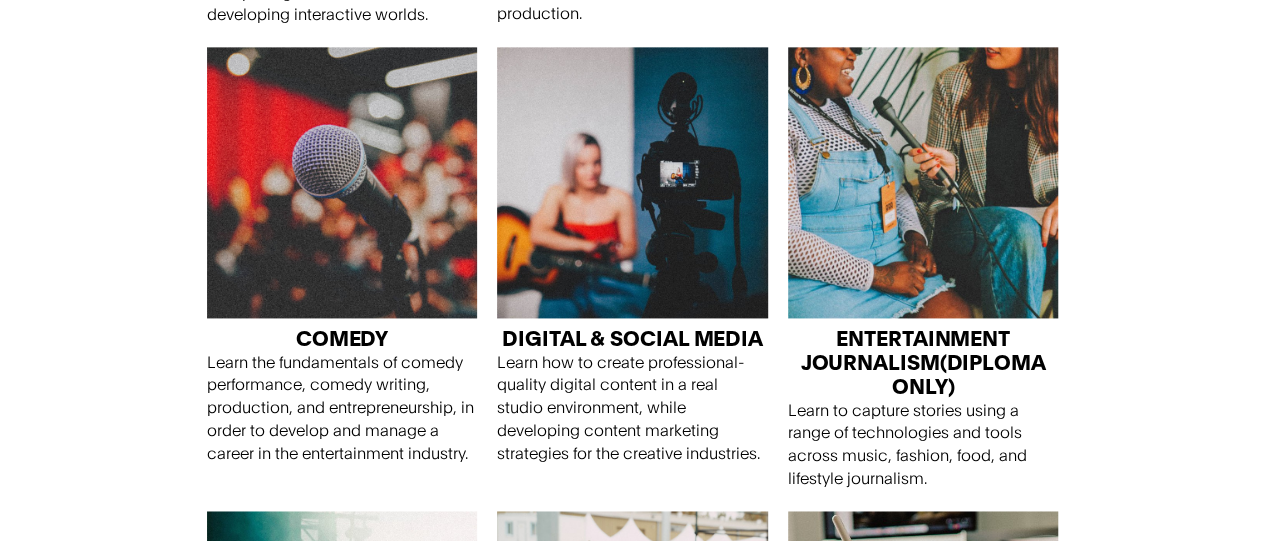 scroll, scrollTop: 0, scrollLeft: 0, axis: both 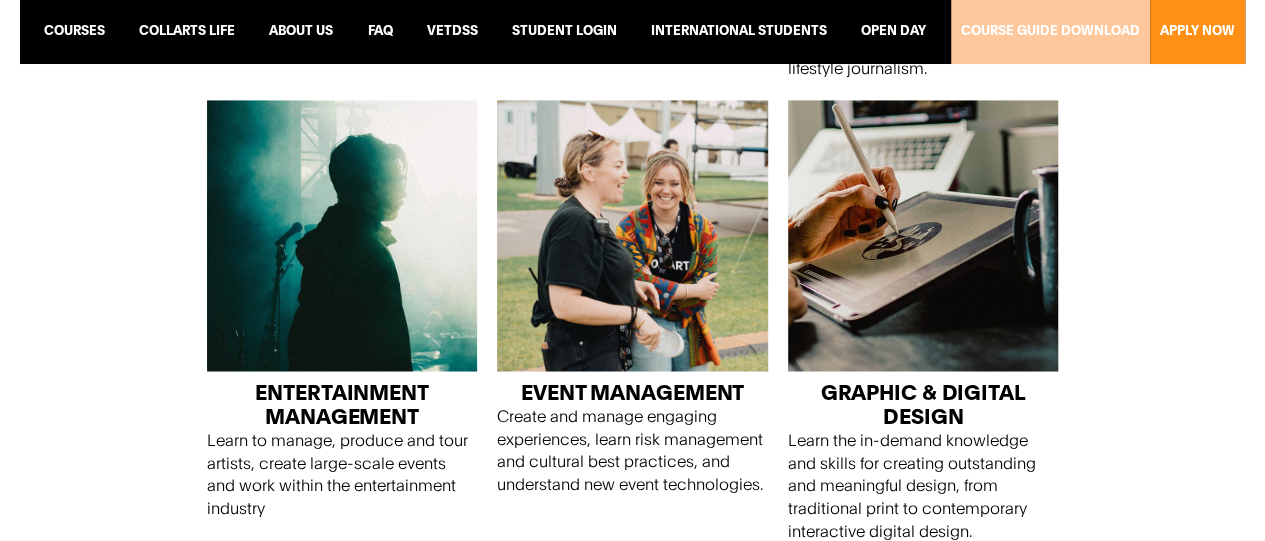 click 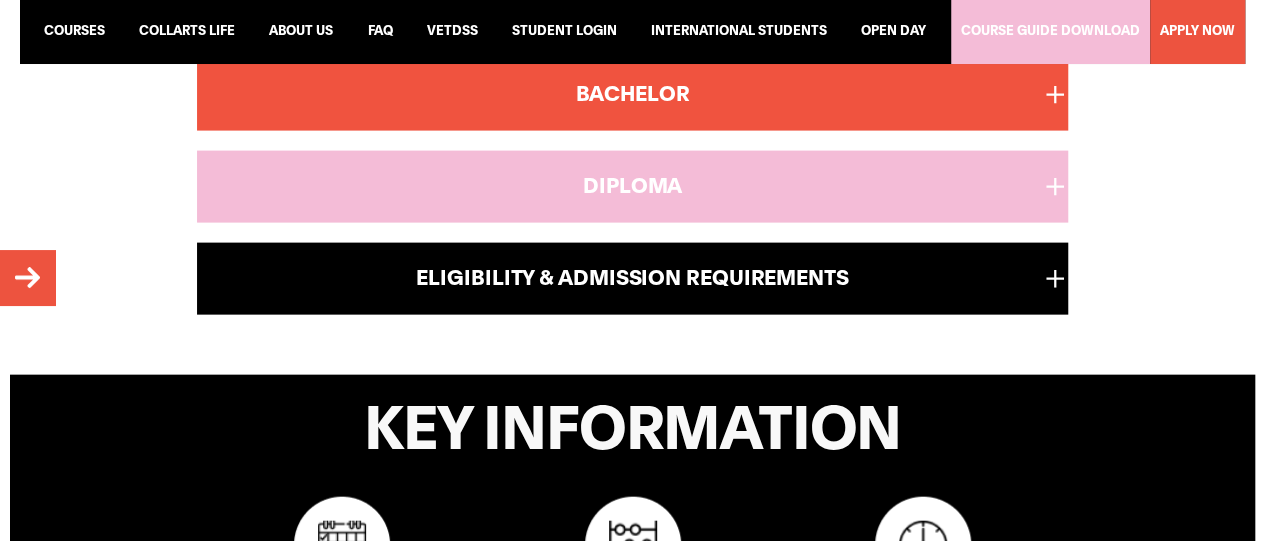 scroll, scrollTop: 2086, scrollLeft: 0, axis: vertical 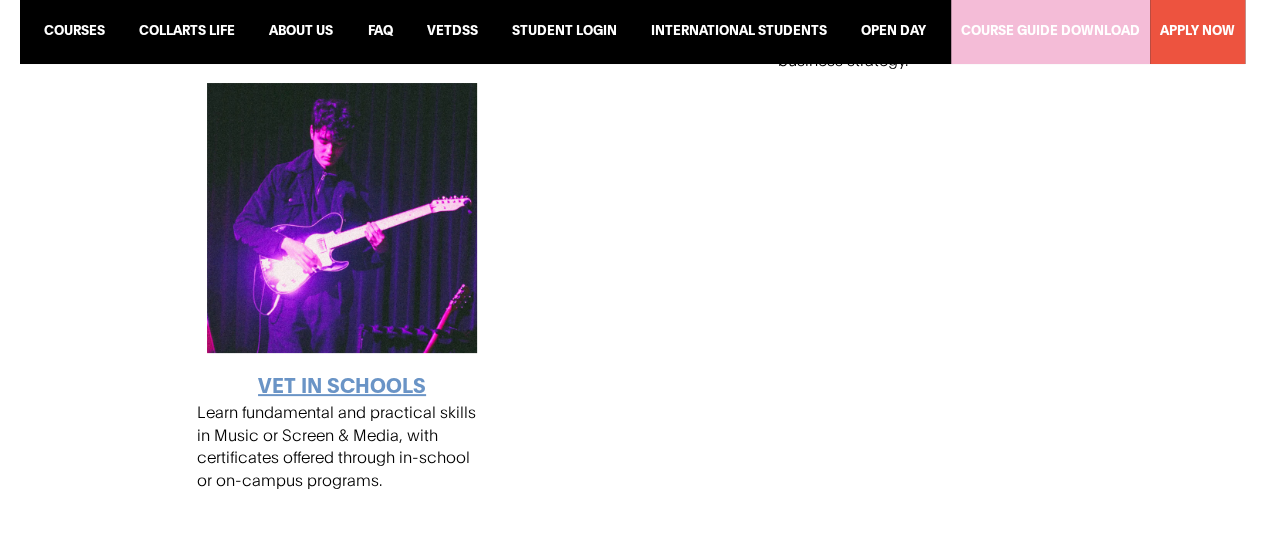 click 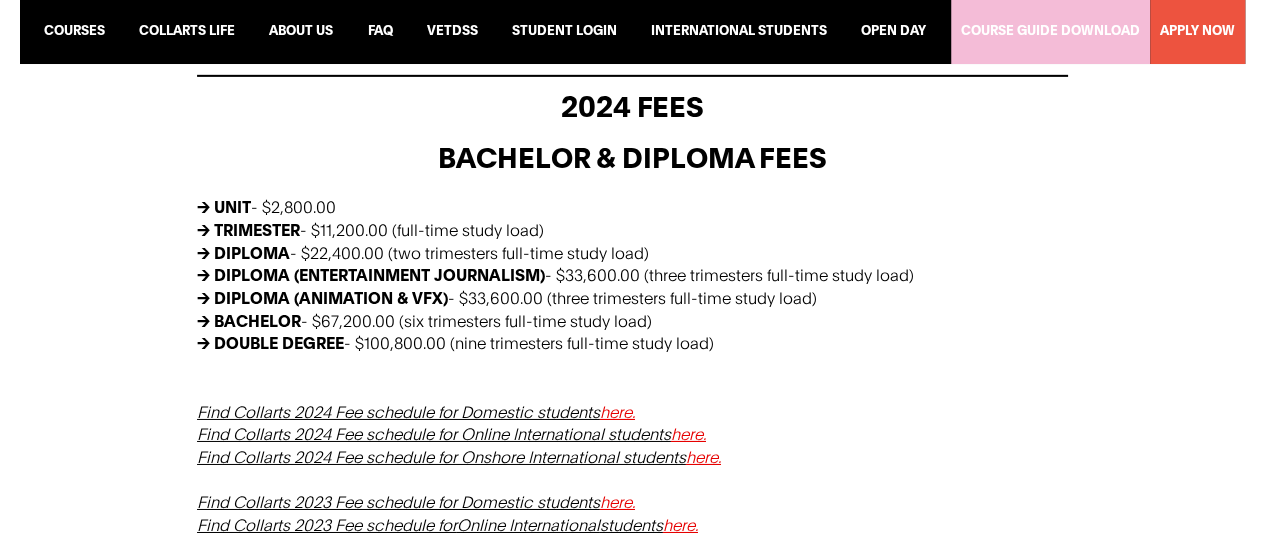 scroll, scrollTop: 3179, scrollLeft: 0, axis: vertical 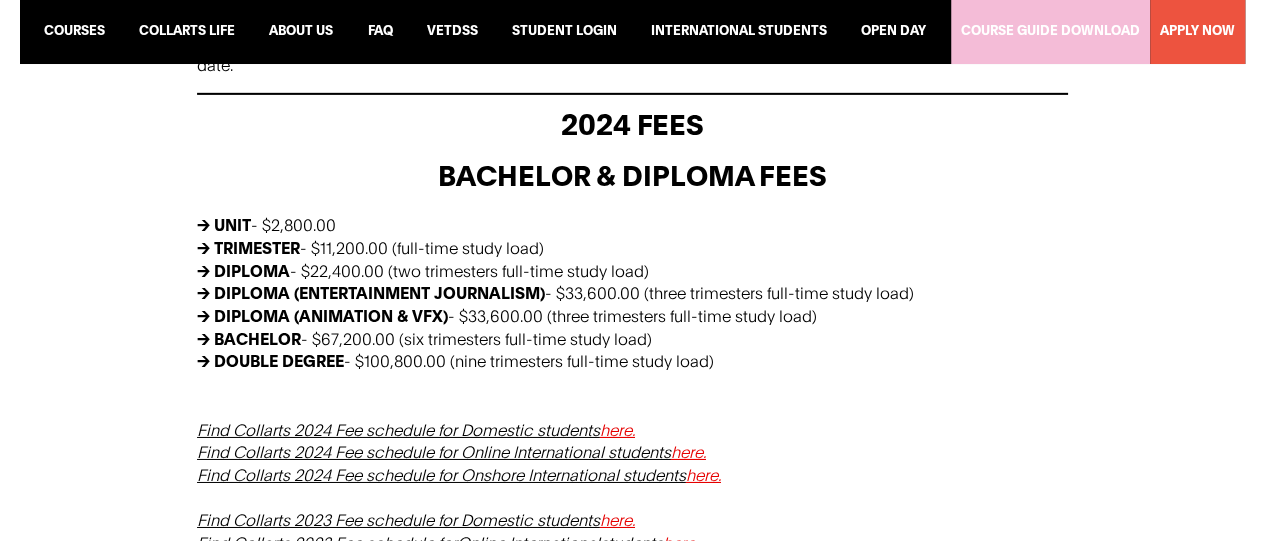 click on "2024 FEES" 